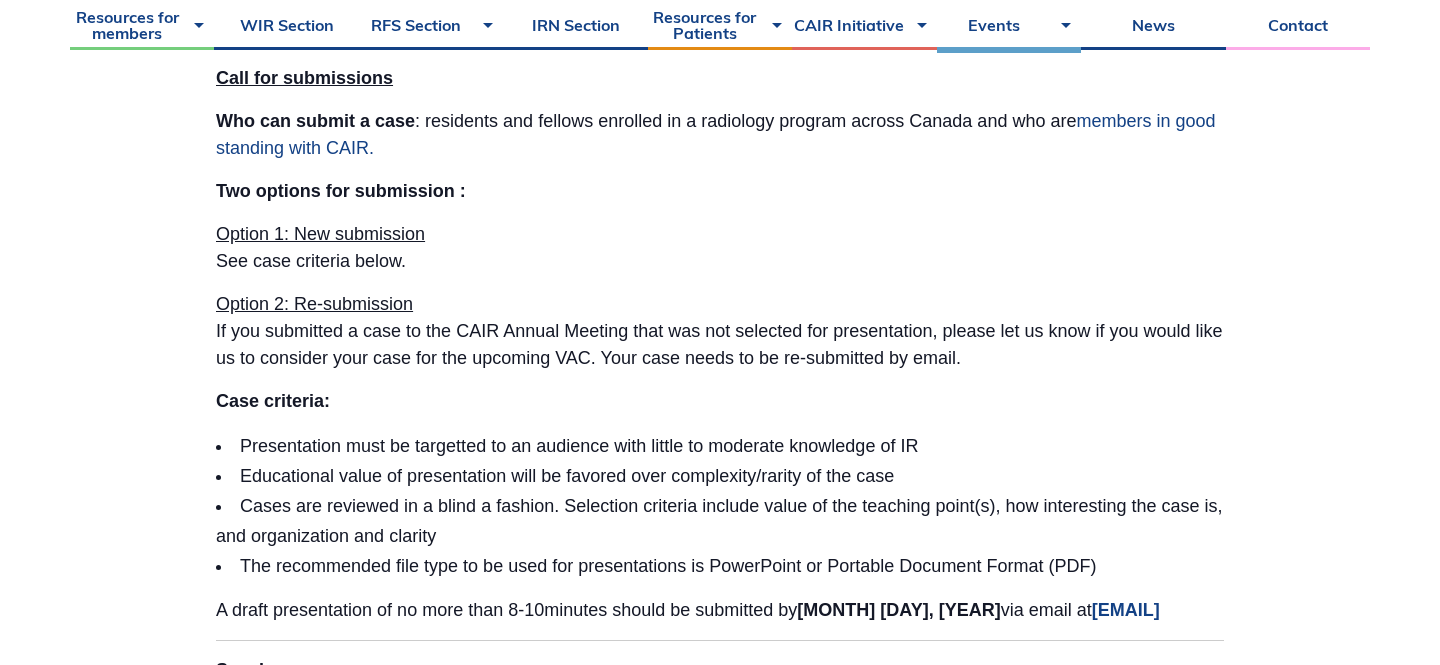 scroll, scrollTop: 1163, scrollLeft: 0, axis: vertical 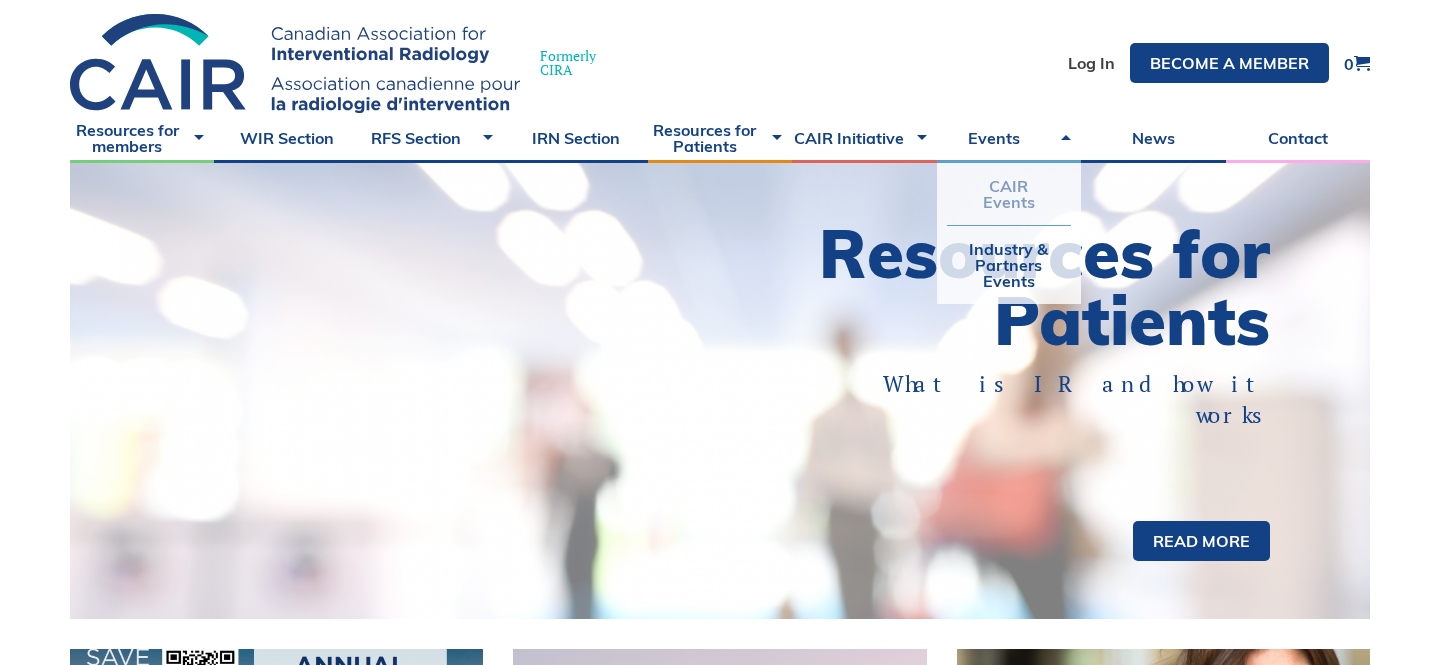 click on "CAIR Events" at bounding box center (1009, 194) 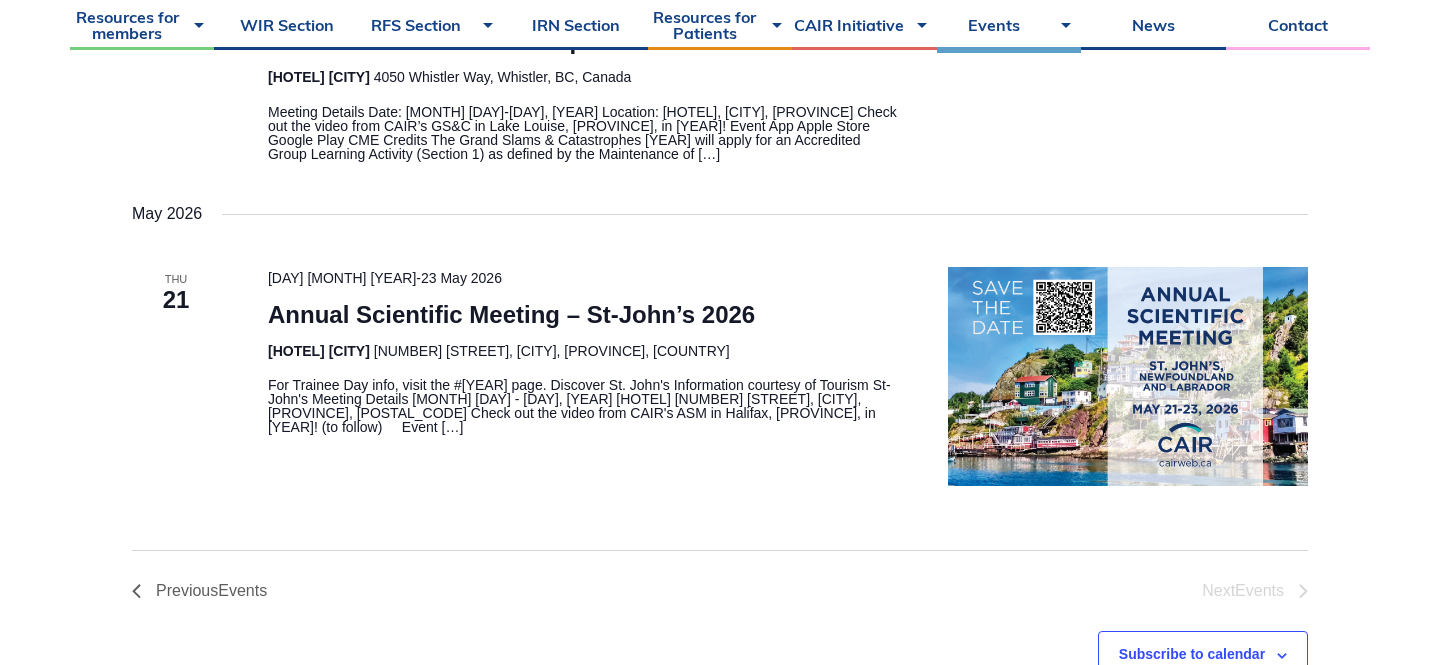 scroll, scrollTop: 656, scrollLeft: 0, axis: vertical 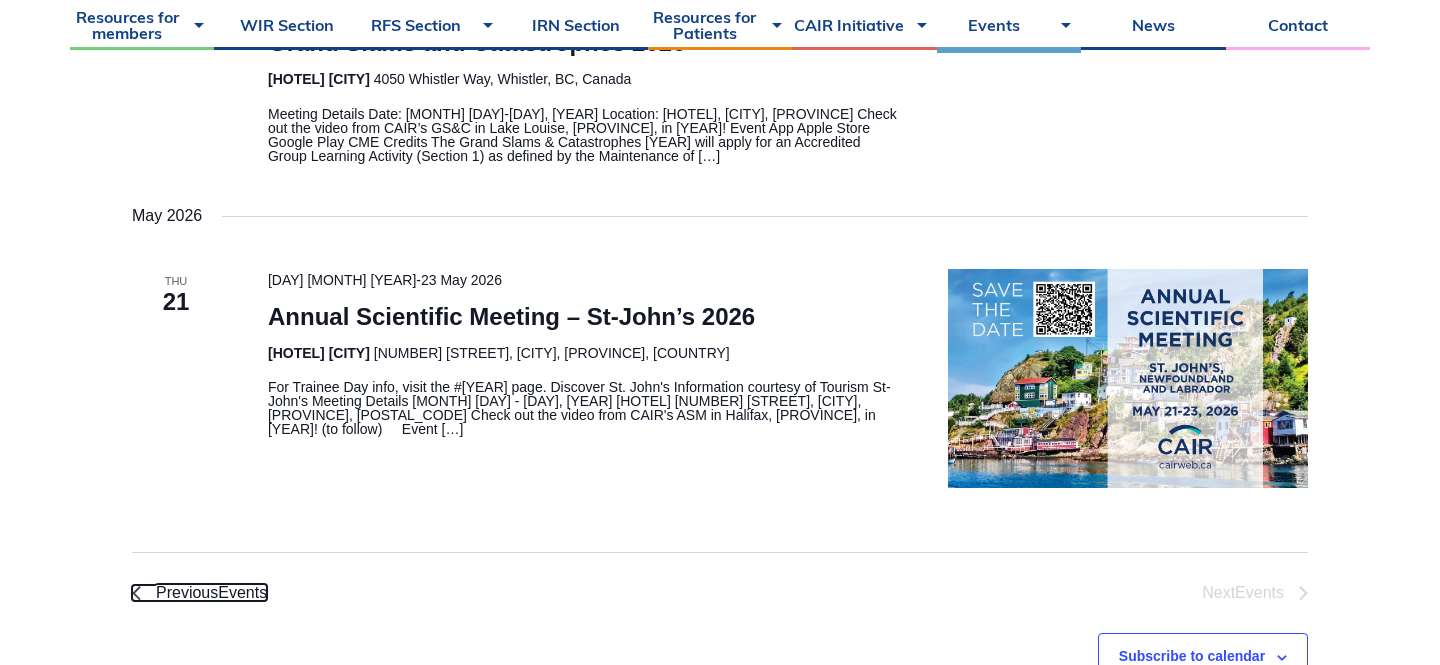 click on "Previous  Events" at bounding box center [211, 593] 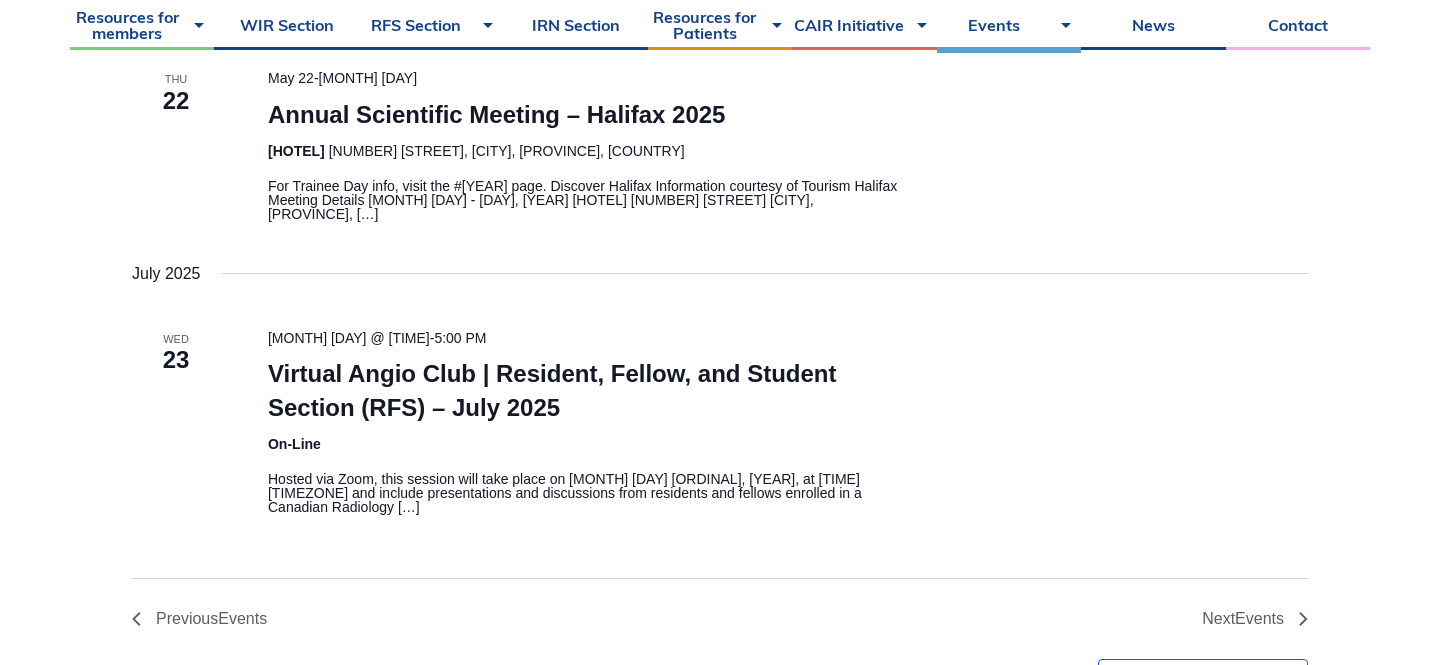 scroll, scrollTop: 2340, scrollLeft: 0, axis: vertical 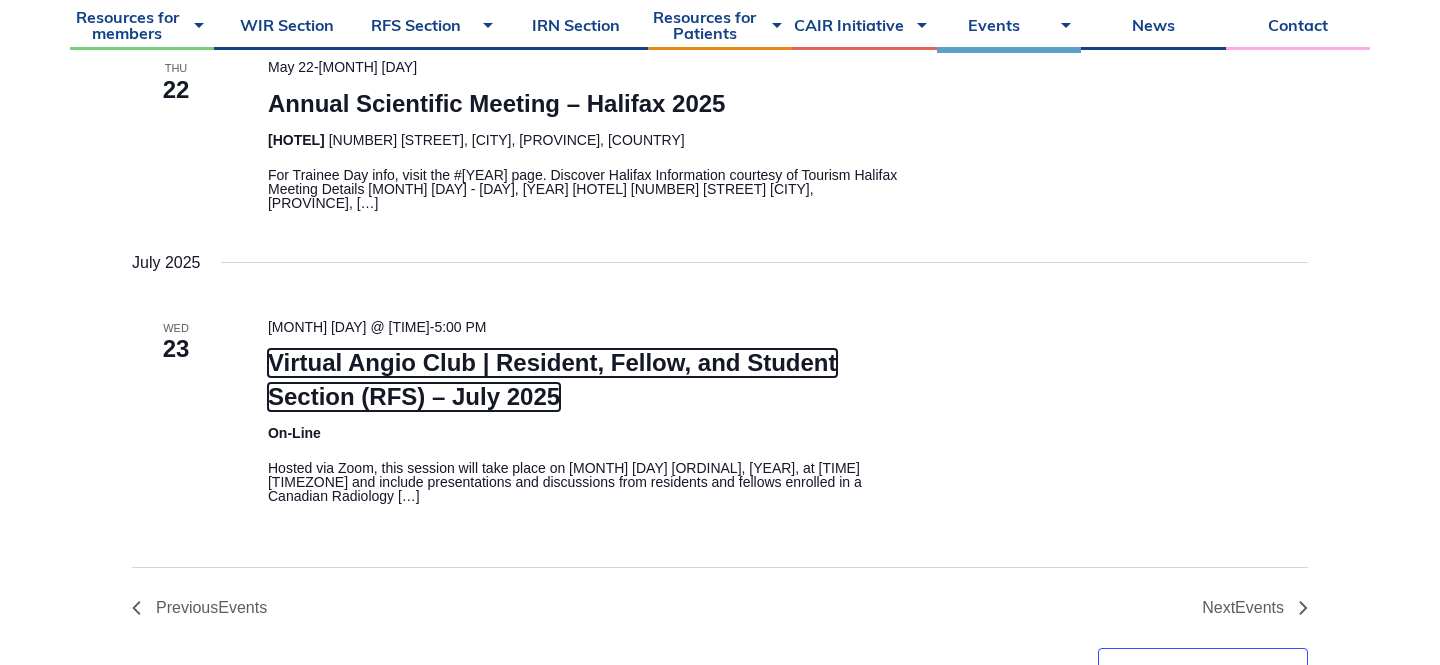 click on "Virtual Angio Club | Resident, Fellow, and Student Section (RFS) – July 2025" at bounding box center (552, 380) 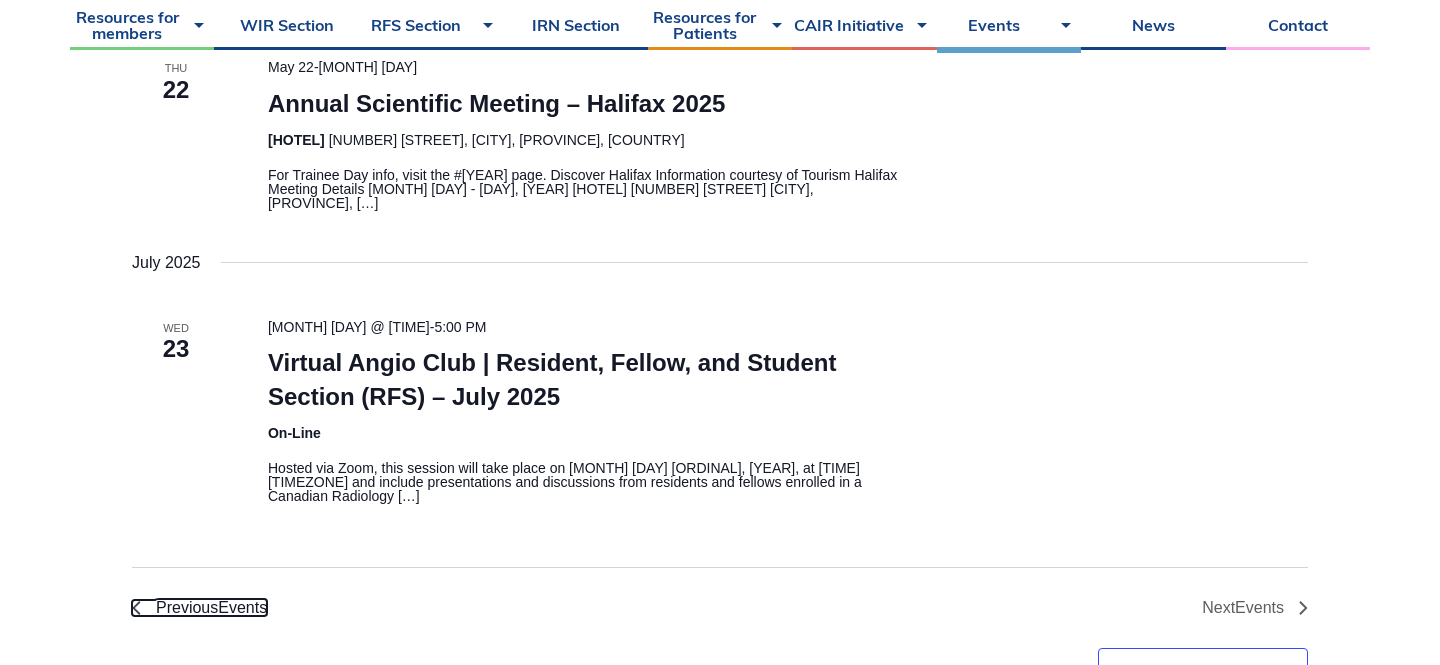 click on "Previous  Events" at bounding box center (211, 608) 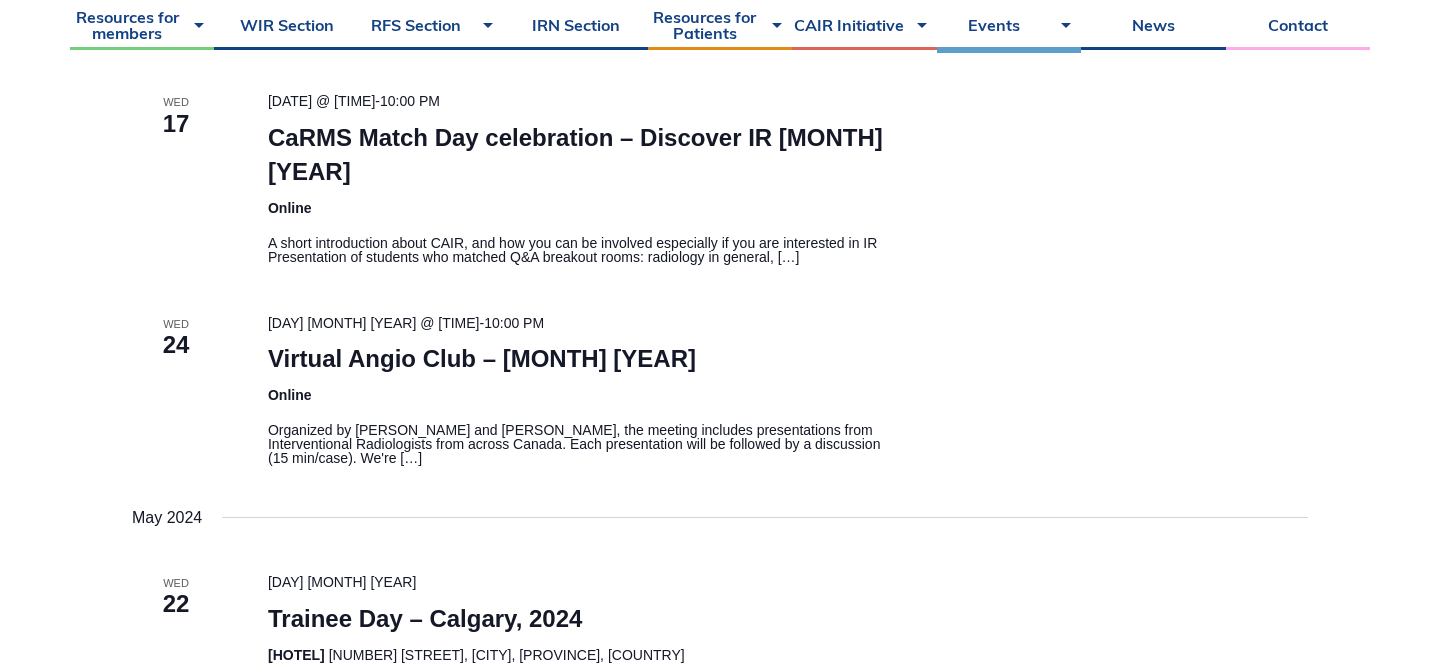 scroll, scrollTop: 765, scrollLeft: 0, axis: vertical 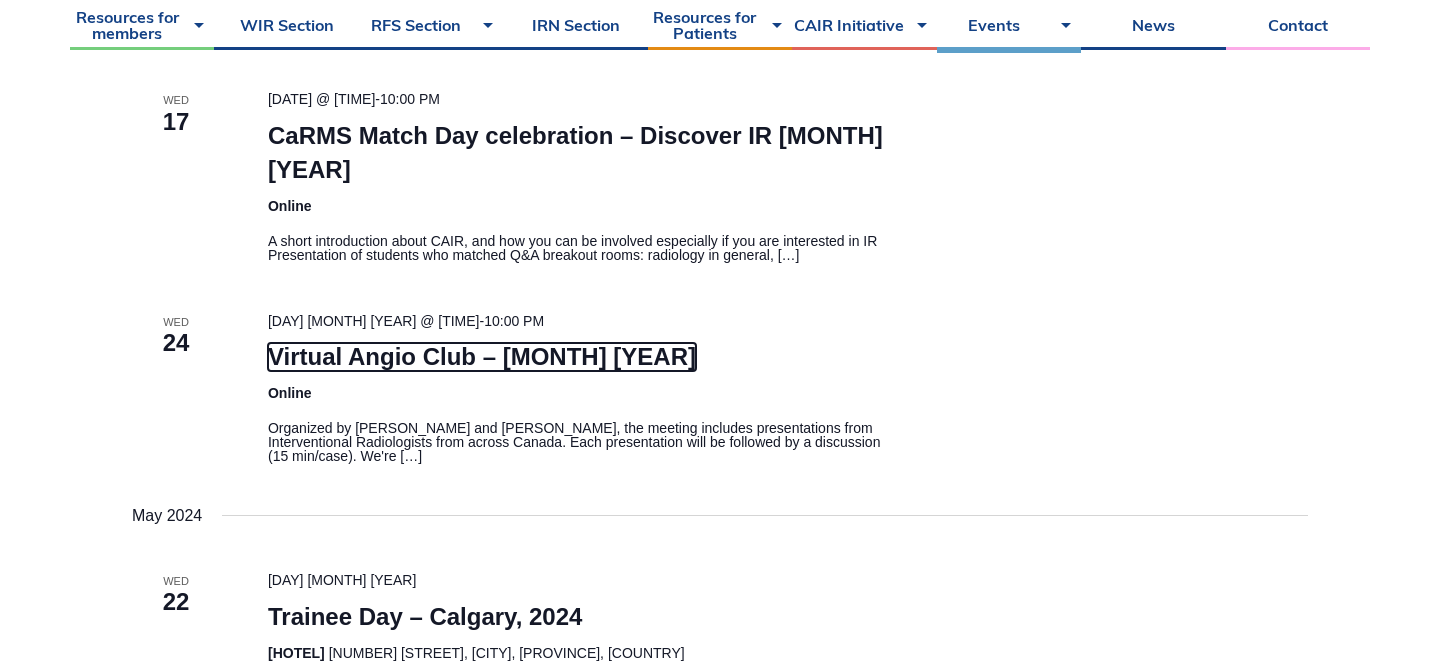 click on "Virtual Angio Club – April 2024" at bounding box center [482, 357] 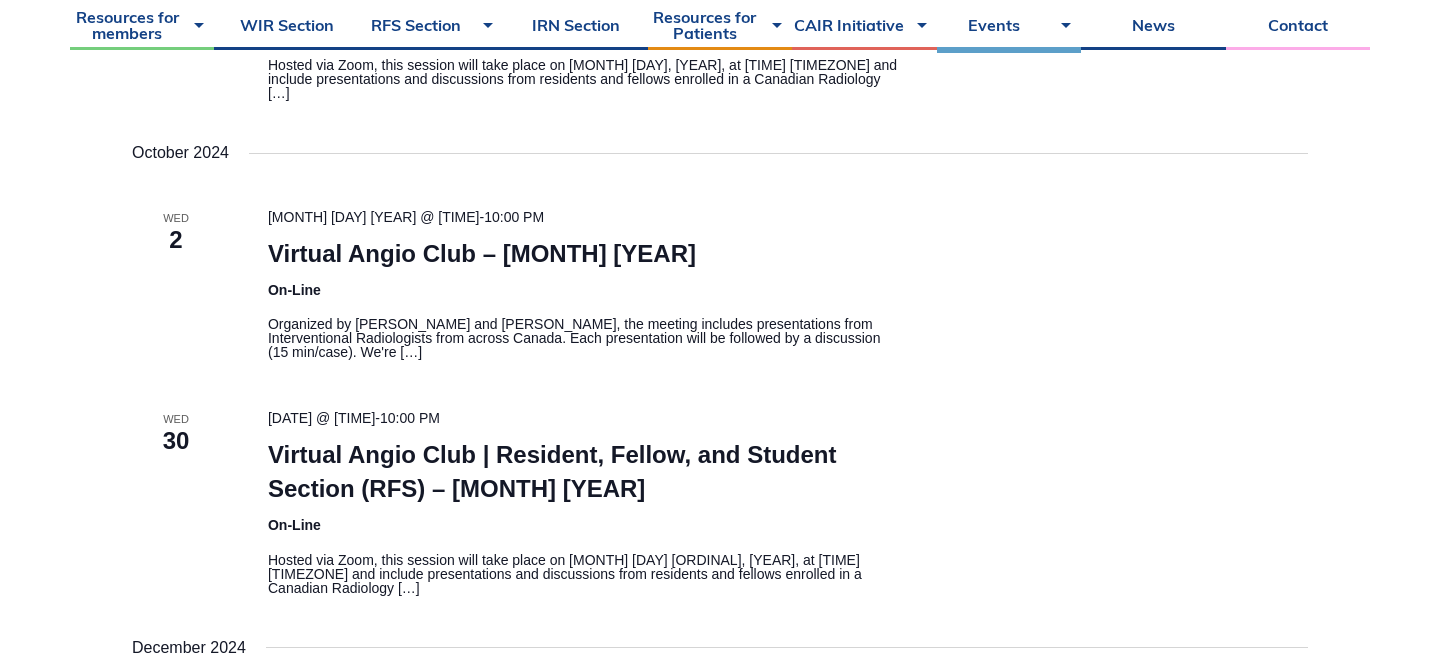 scroll, scrollTop: 1851, scrollLeft: 0, axis: vertical 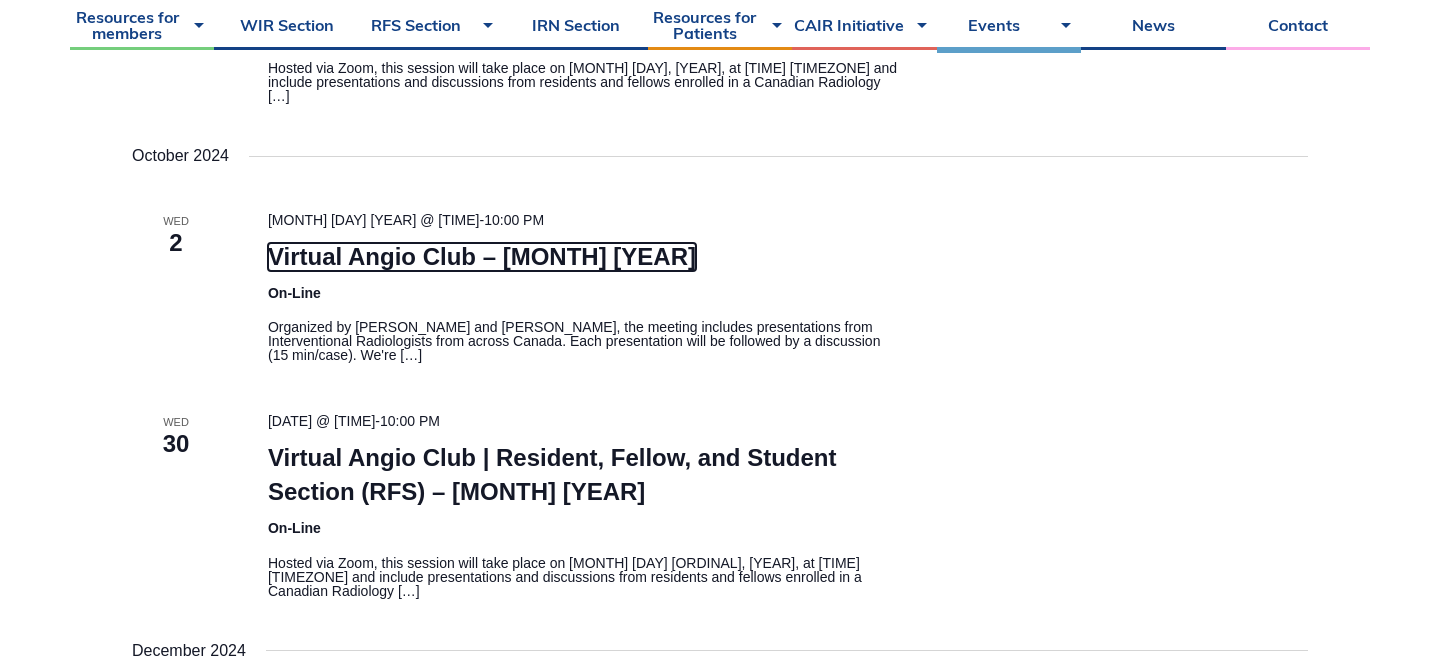 click on "Virtual Angio Club – October 2024" at bounding box center [482, 257] 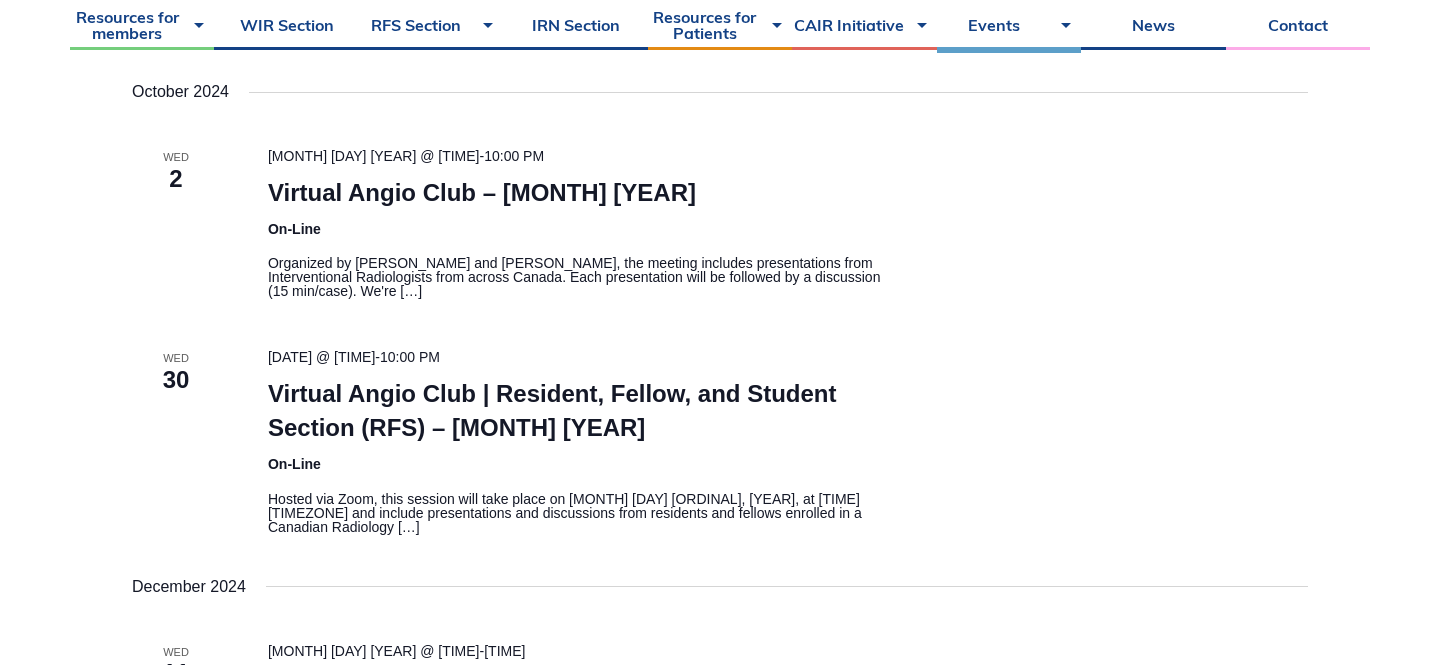 scroll, scrollTop: 1876, scrollLeft: 0, axis: vertical 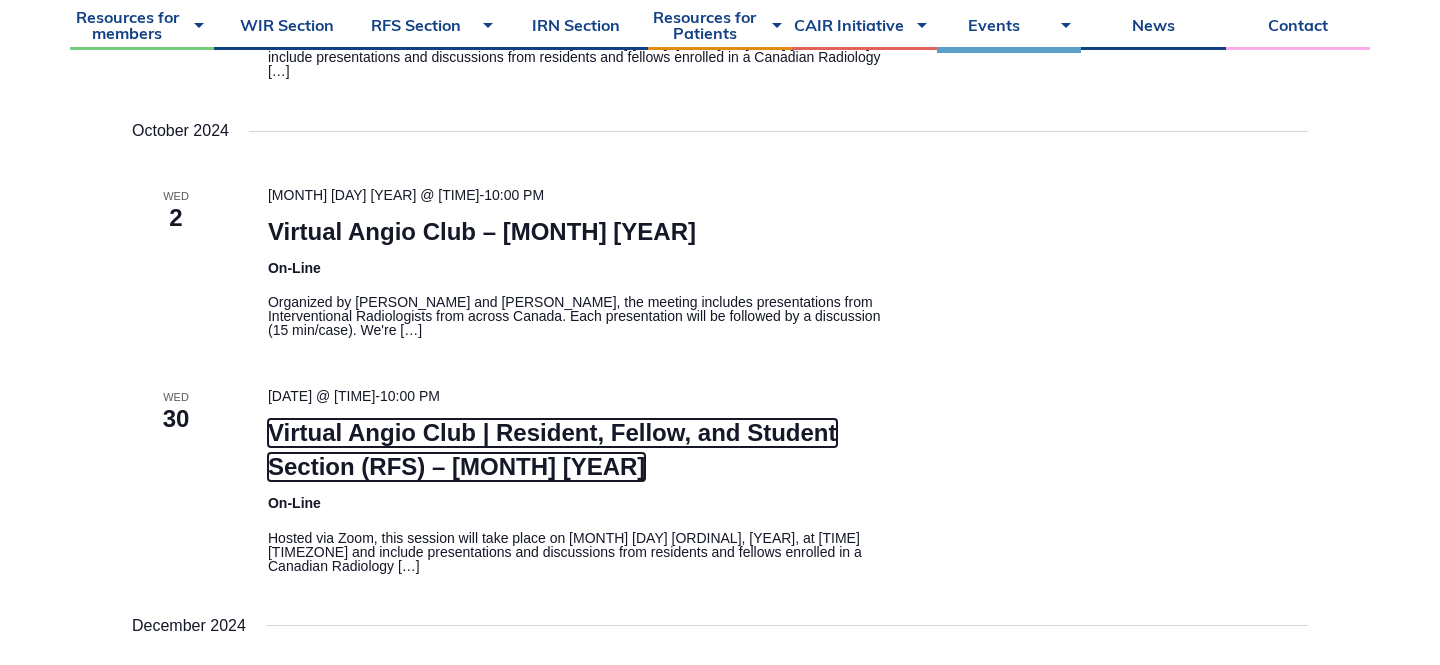 click on "Virtual Angio Club | Resident, Fellow, and Student Section (RFS) – October 2024" at bounding box center (552, 450) 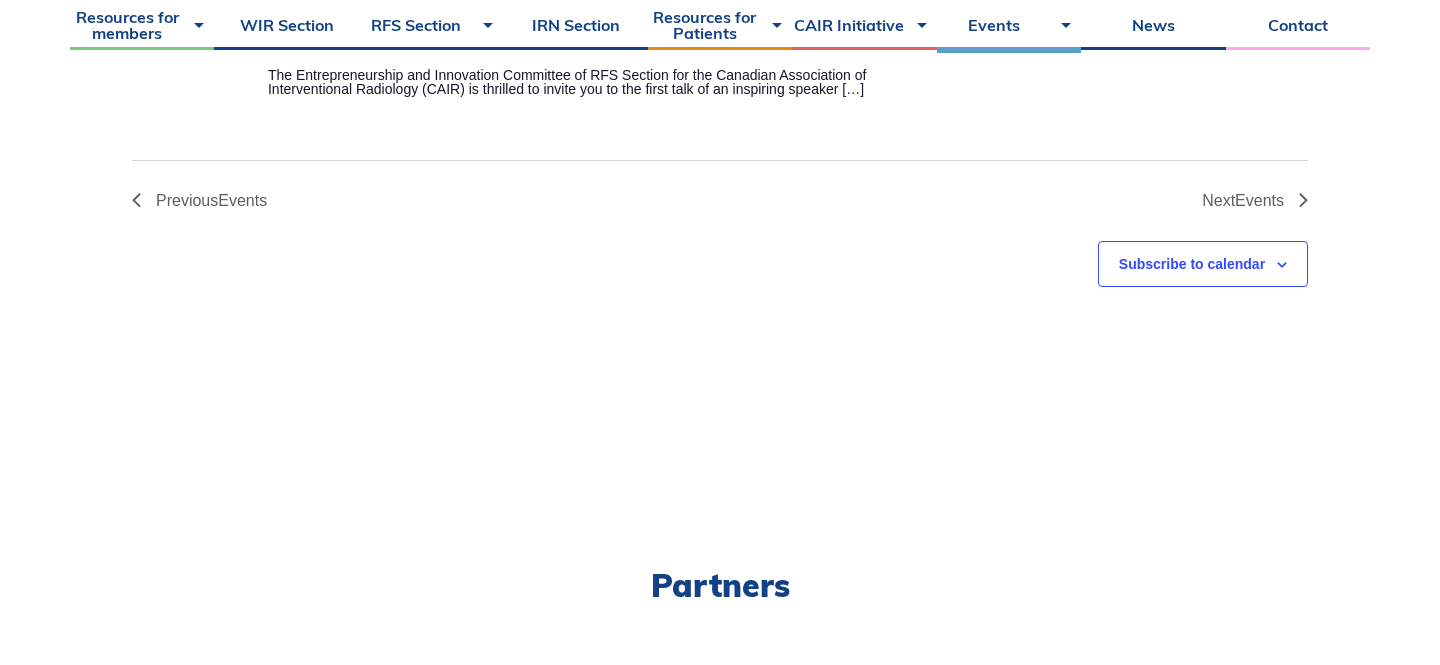 scroll, scrollTop: 2897, scrollLeft: 0, axis: vertical 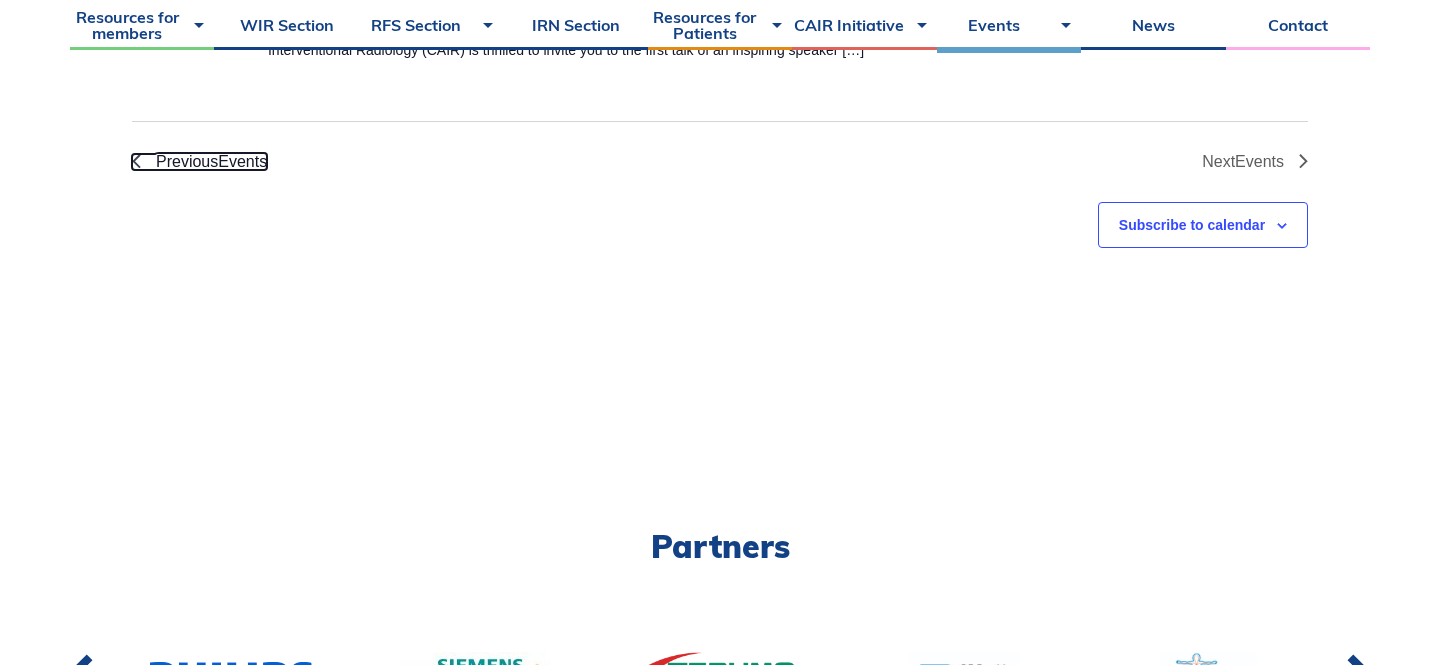 click on "Events" at bounding box center [242, 161] 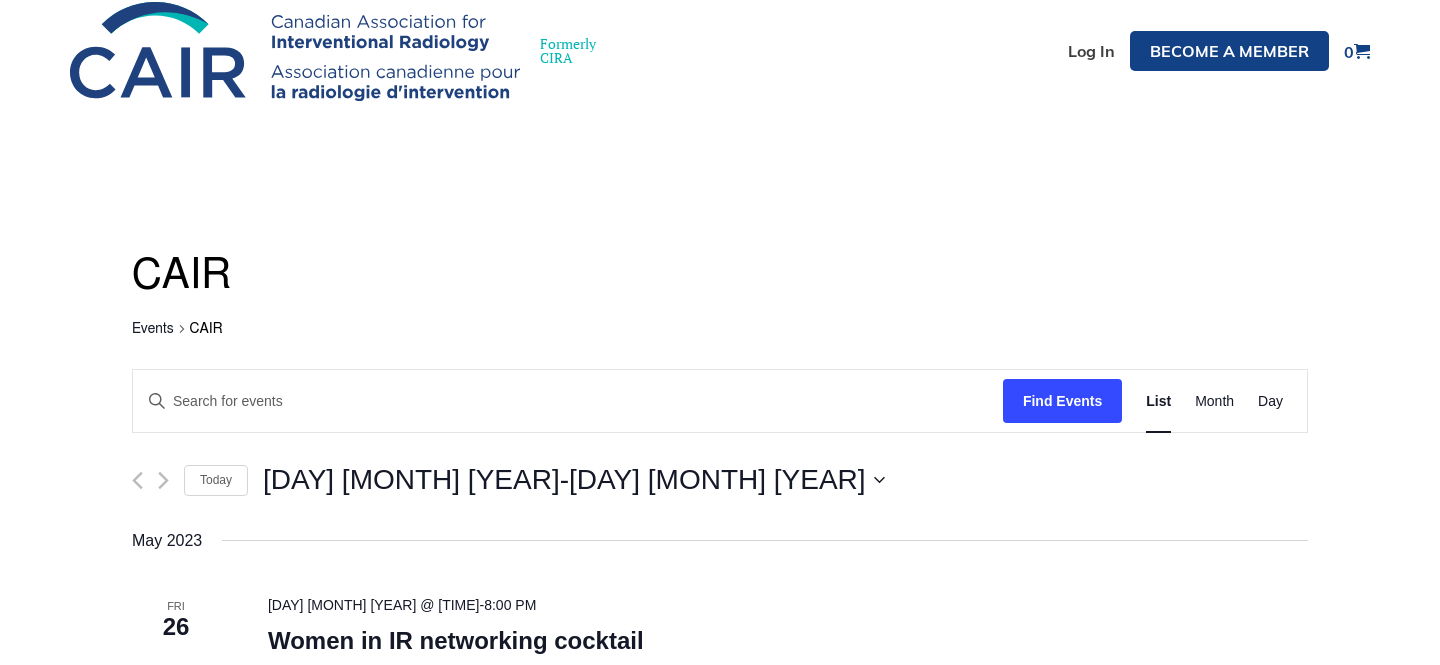 scroll, scrollTop: 0, scrollLeft: 0, axis: both 